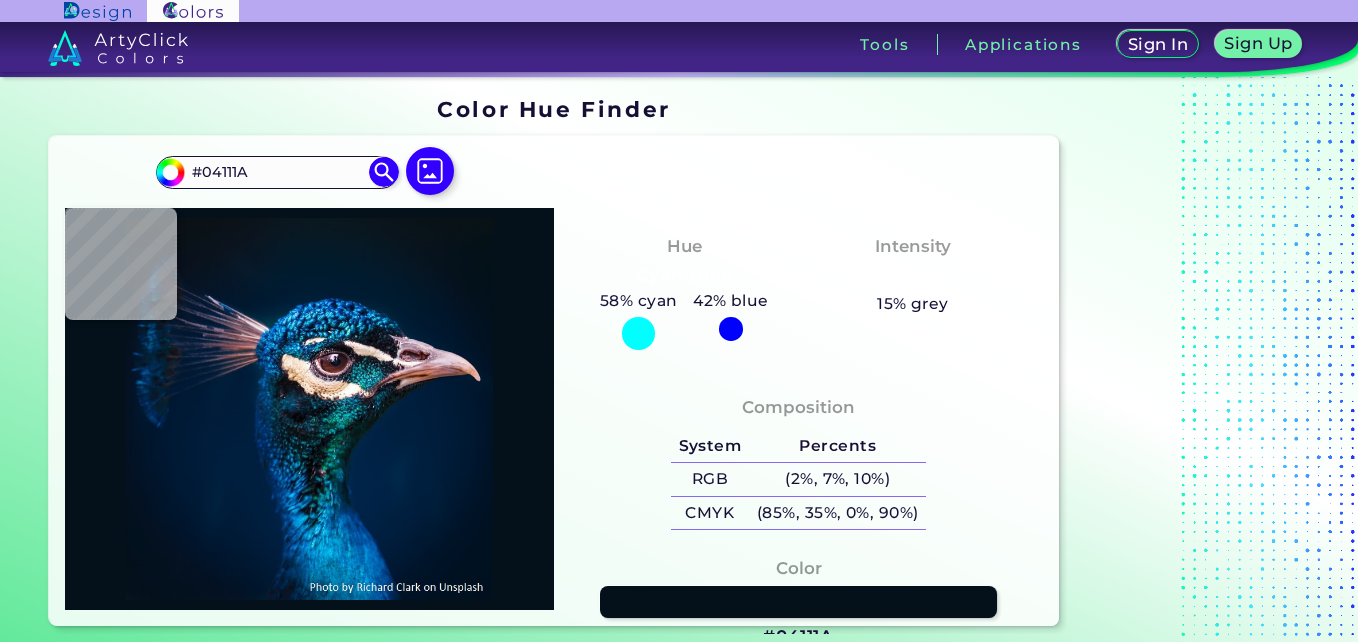 scroll, scrollTop: 0, scrollLeft: 0, axis: both 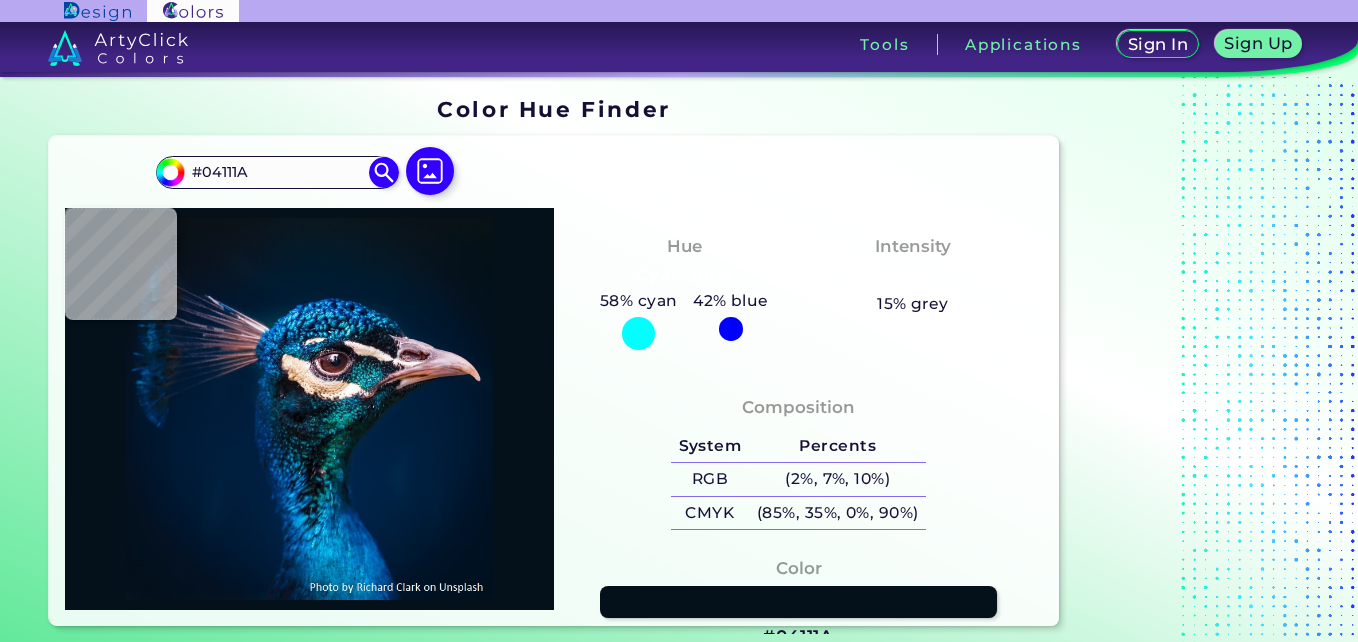 type on "#000000" 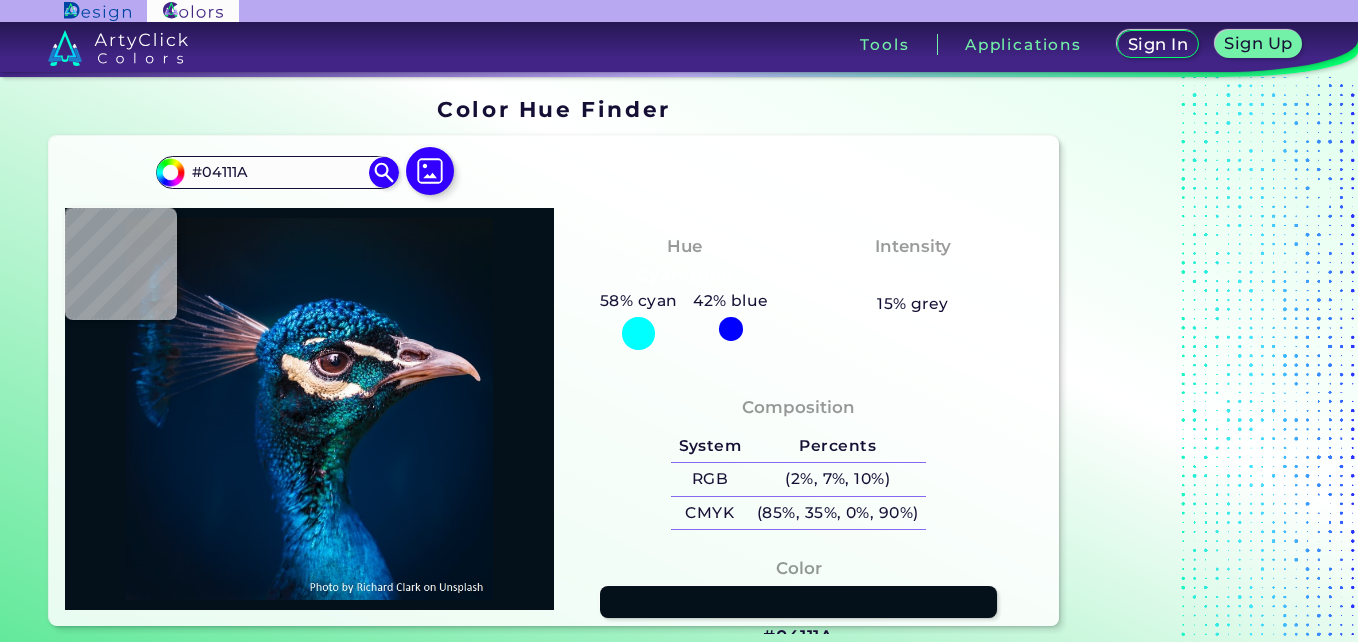 type on "#000000" 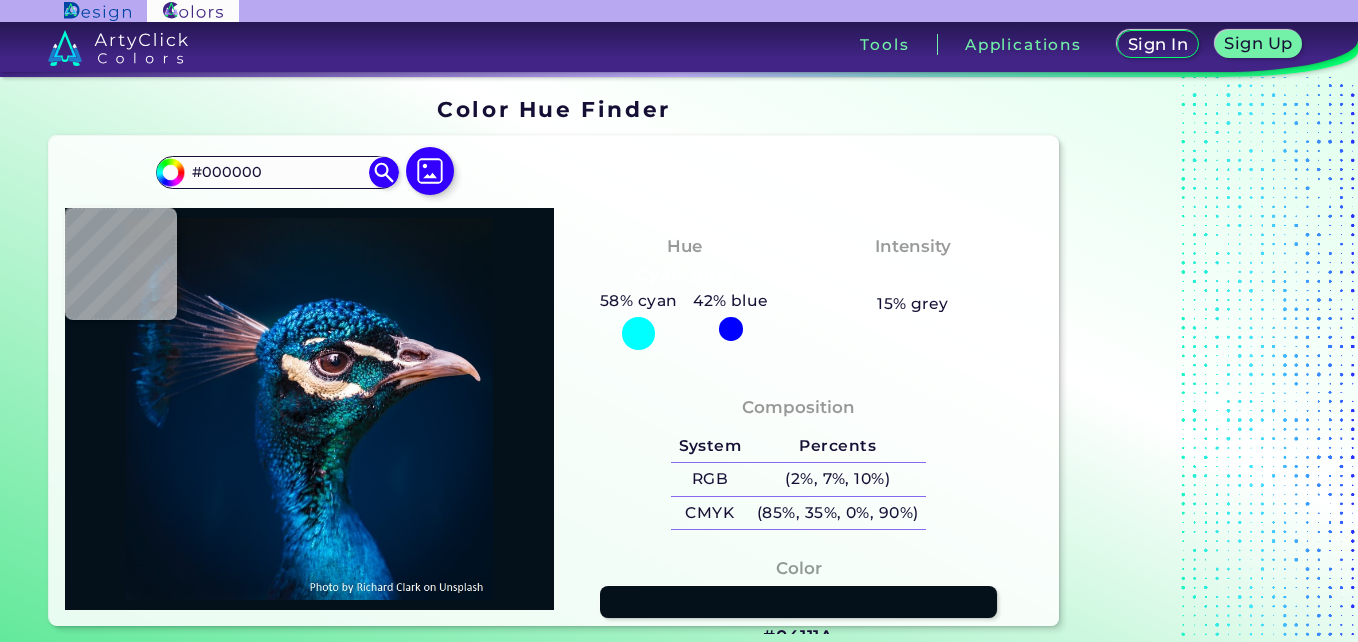 type on "#051421" 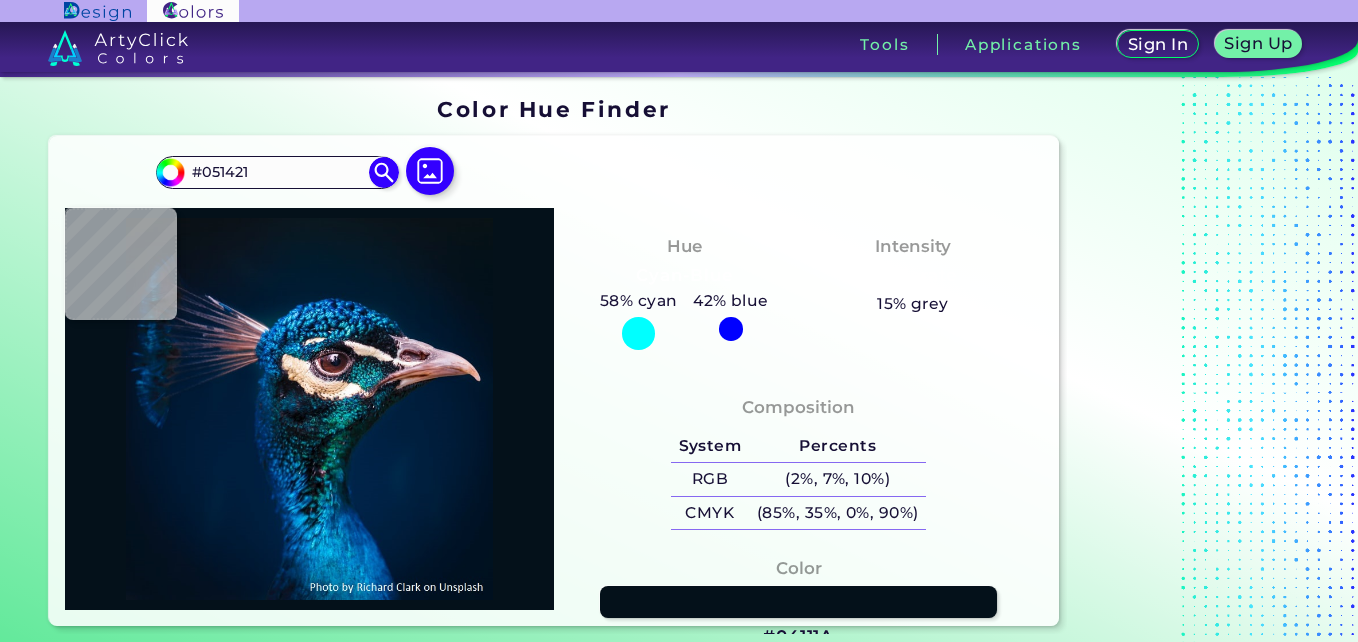 type on "#051827" 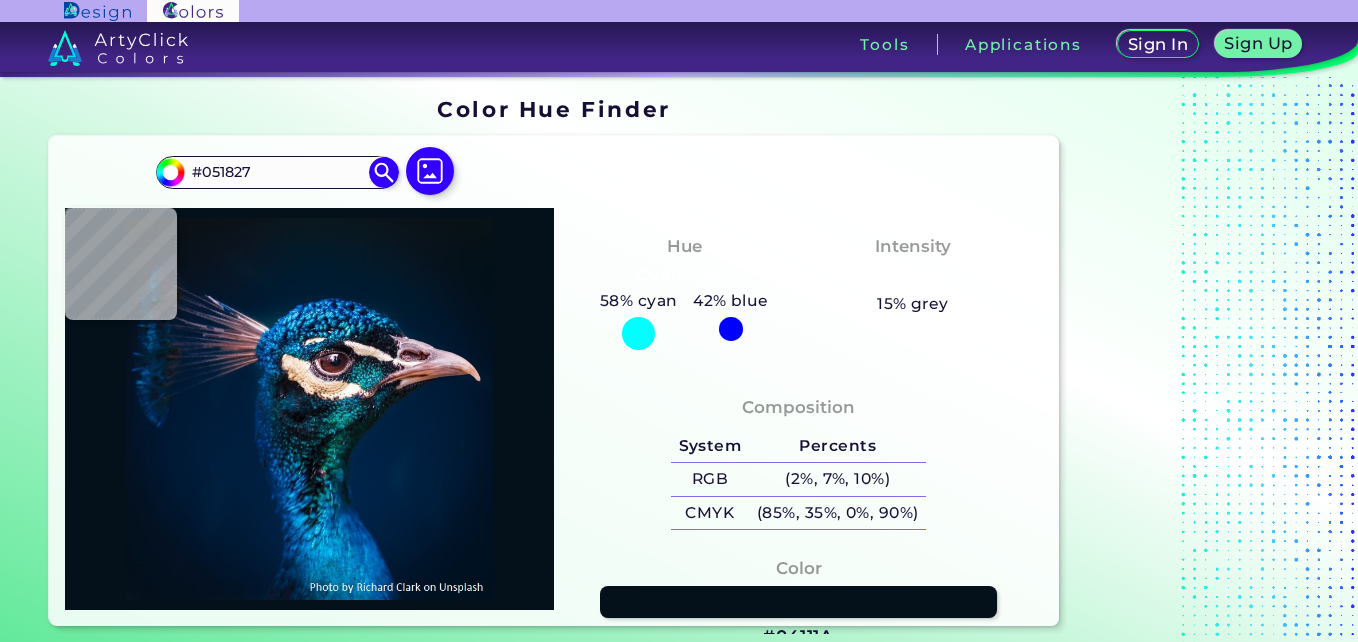 type on "#041a28" 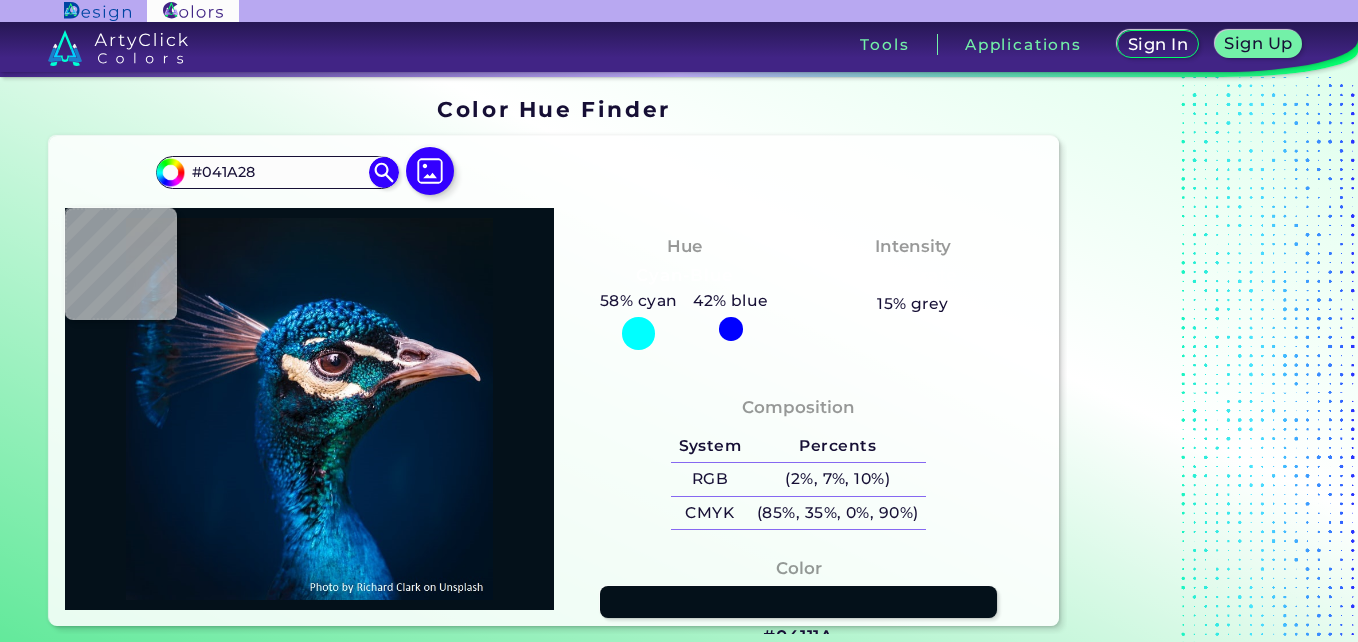 type on "#041a27" 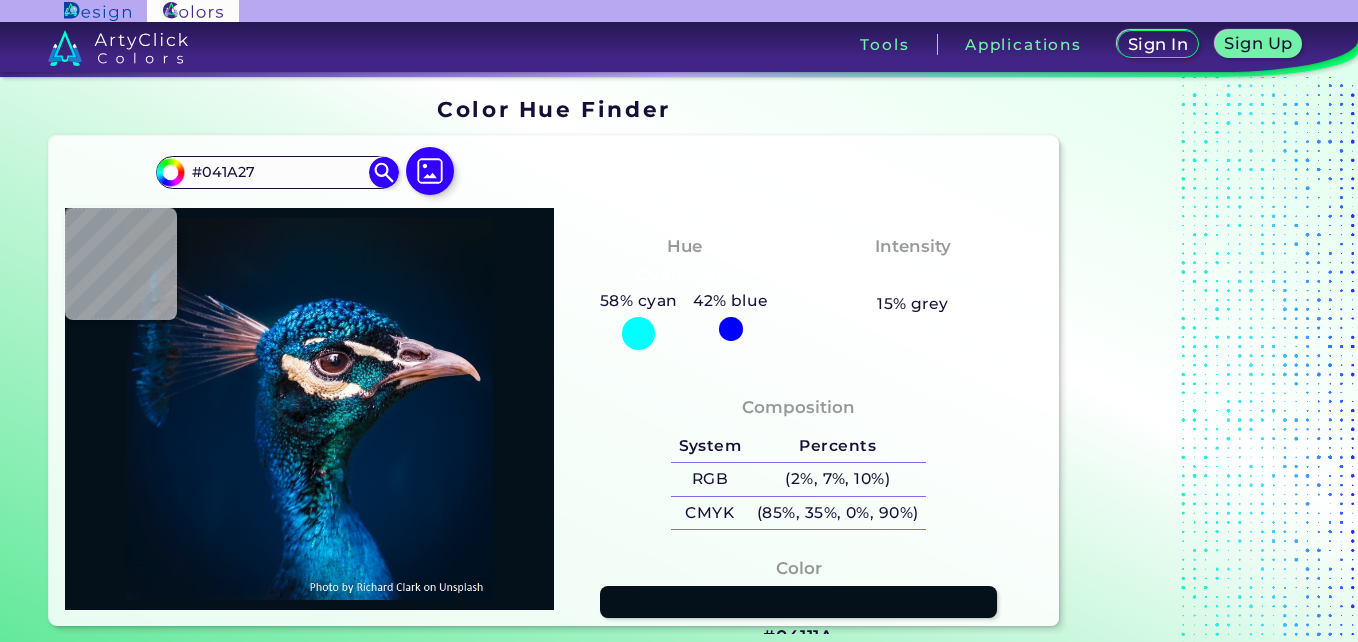 type on "#071923" 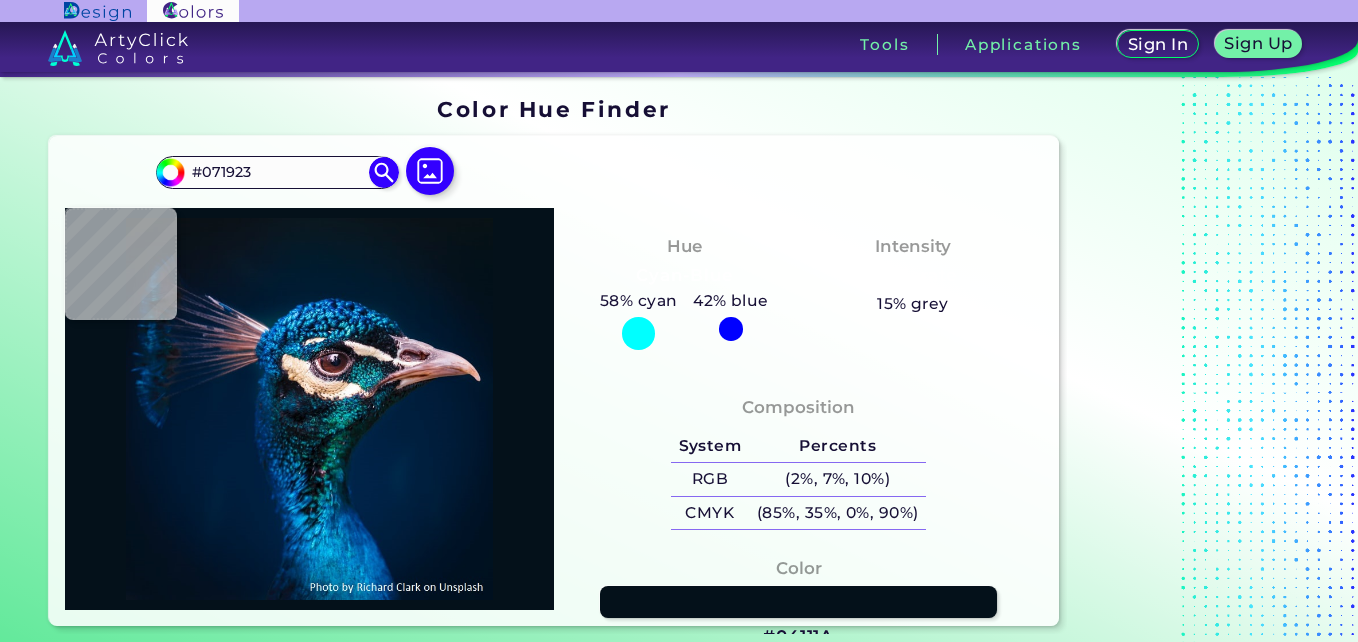 type on "#091722" 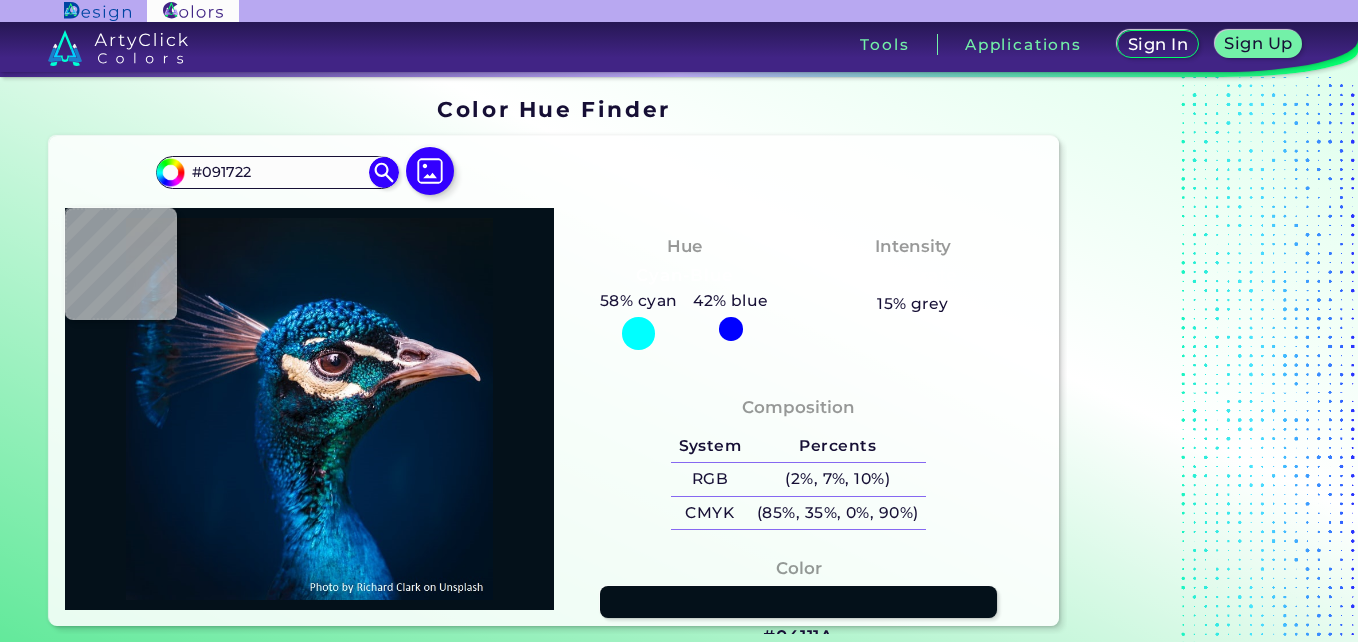 type on "#091622" 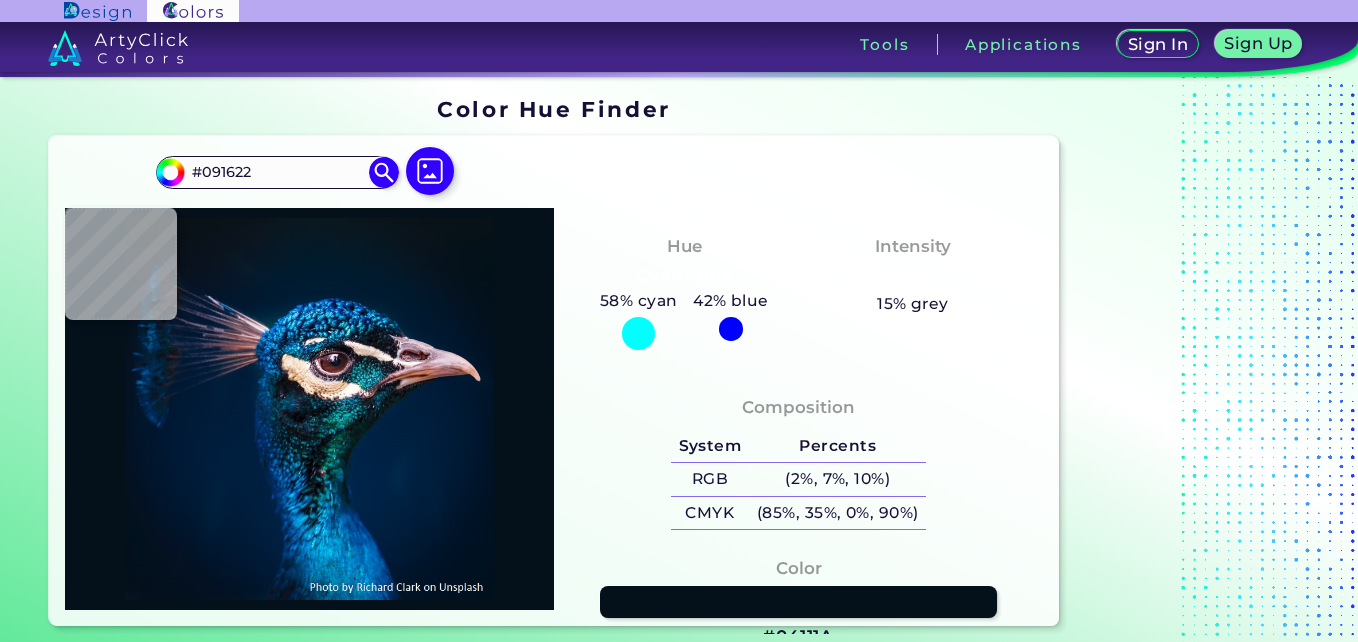 type on "#0a171f" 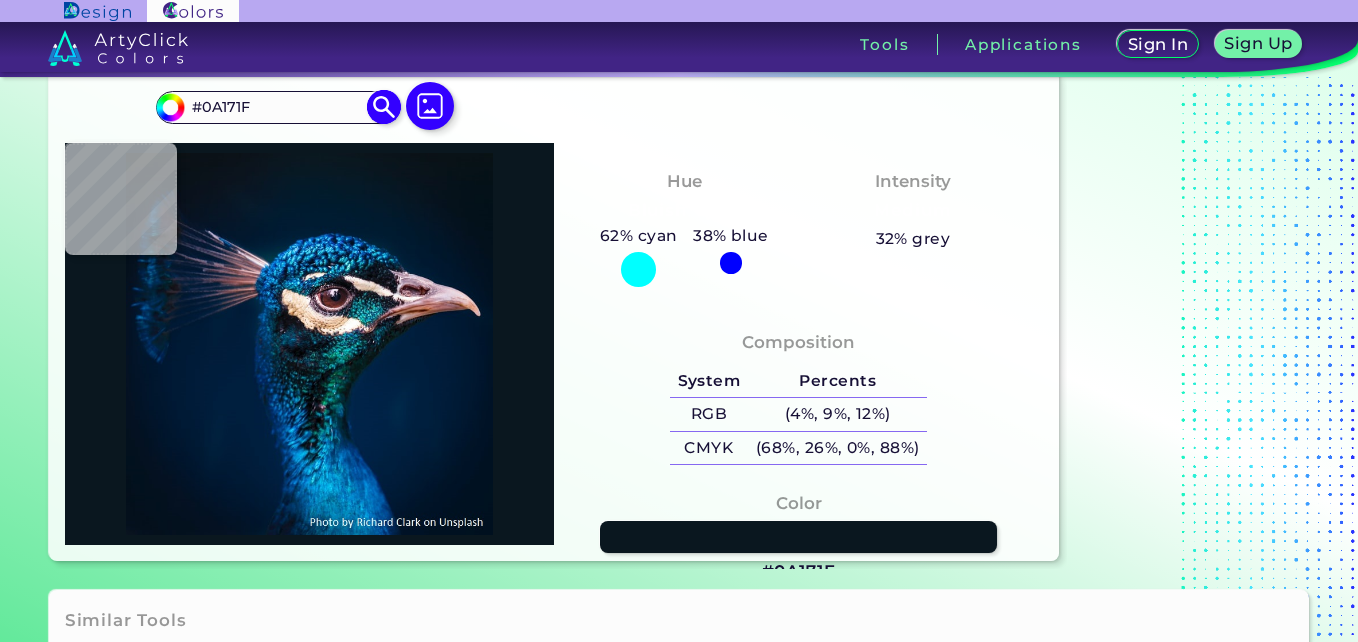 scroll, scrollTop: 100, scrollLeft: 0, axis: vertical 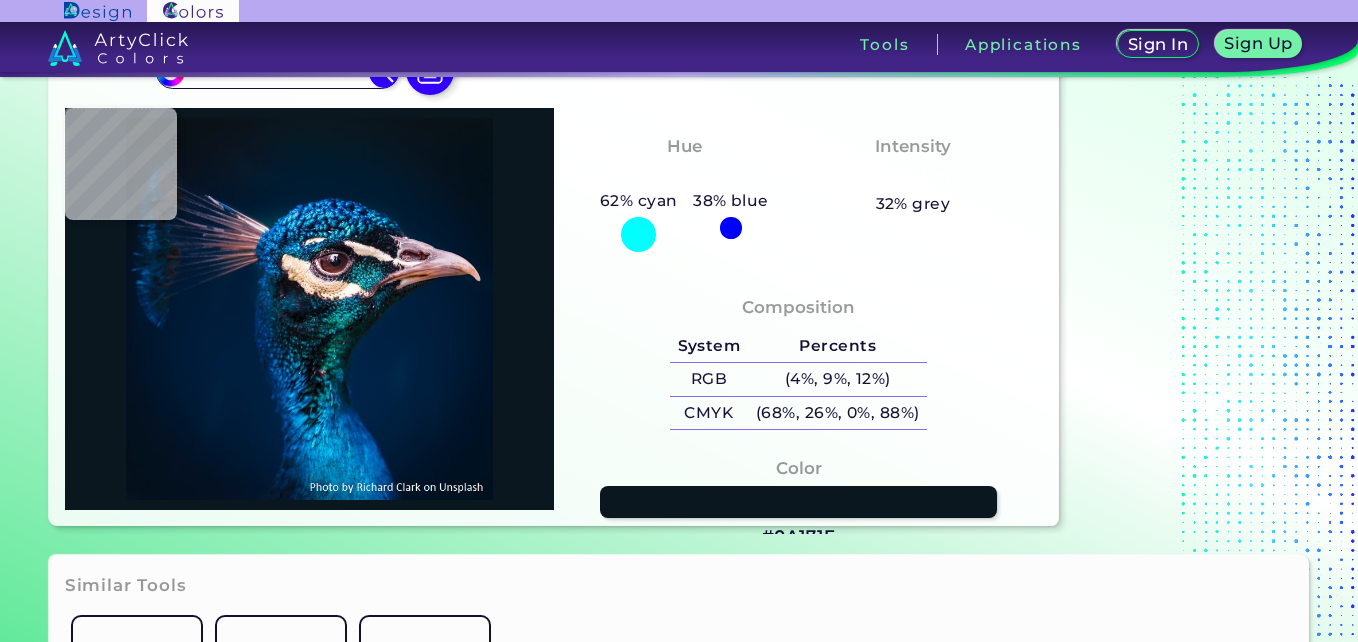 type on "#011c31" 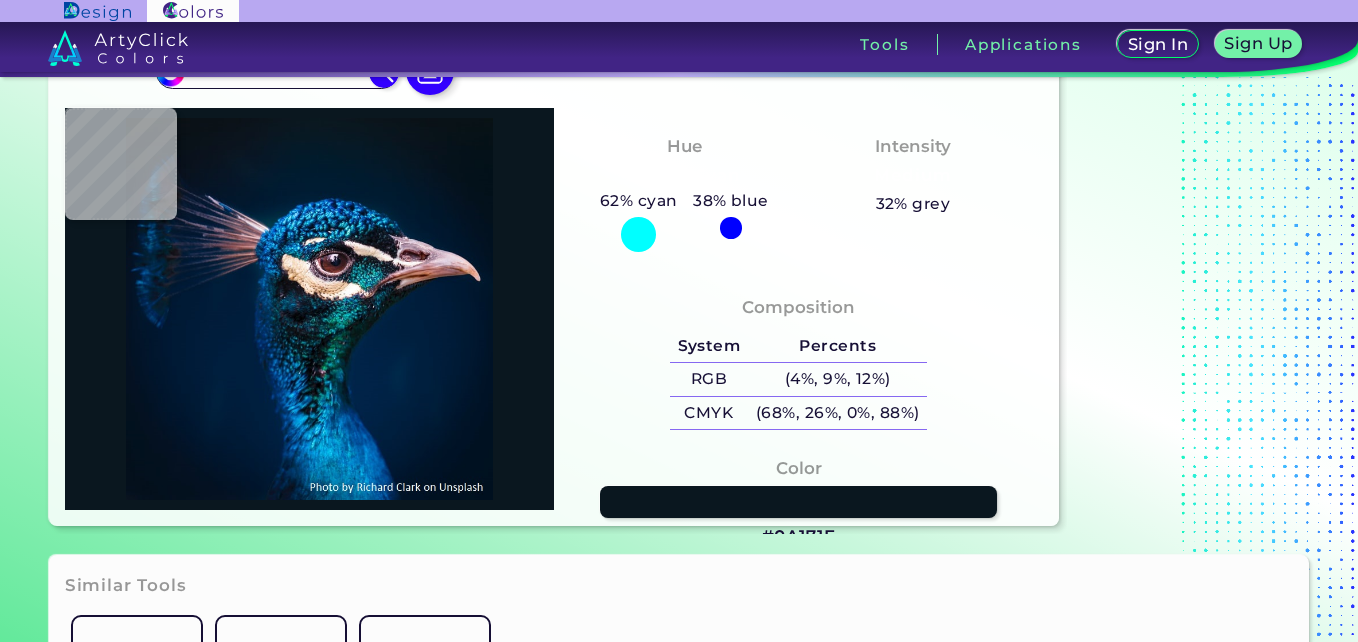 type on "#011C31" 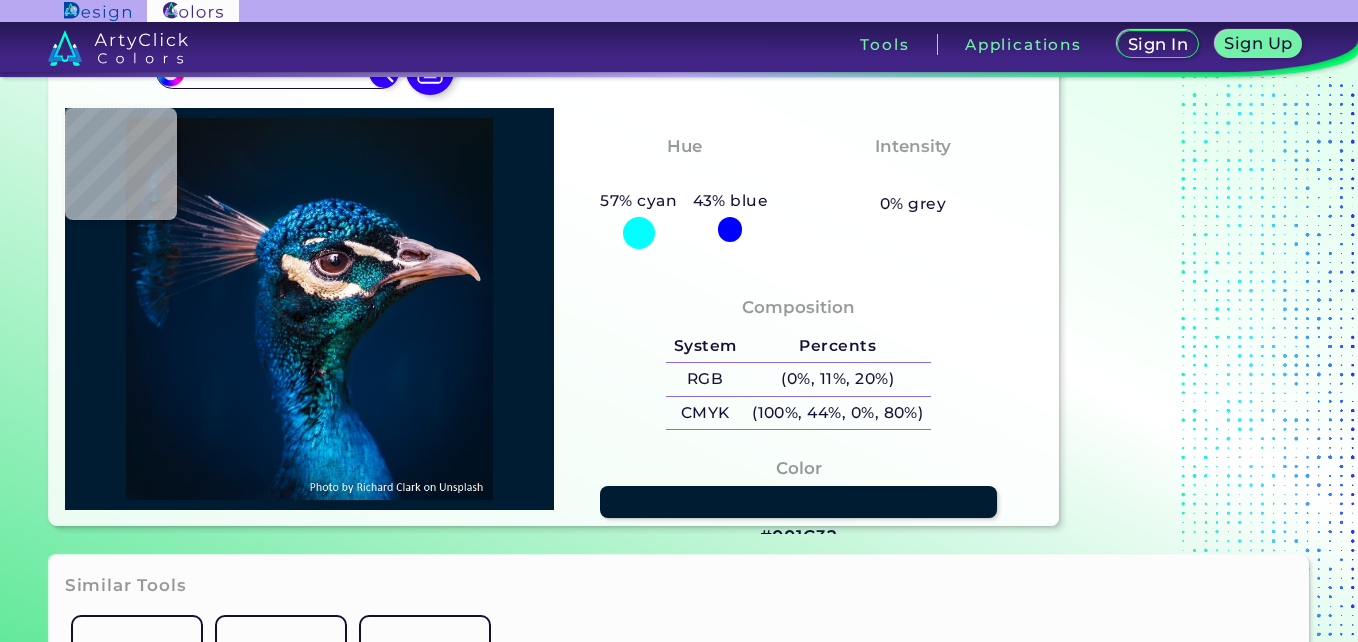 type on "#011d33" 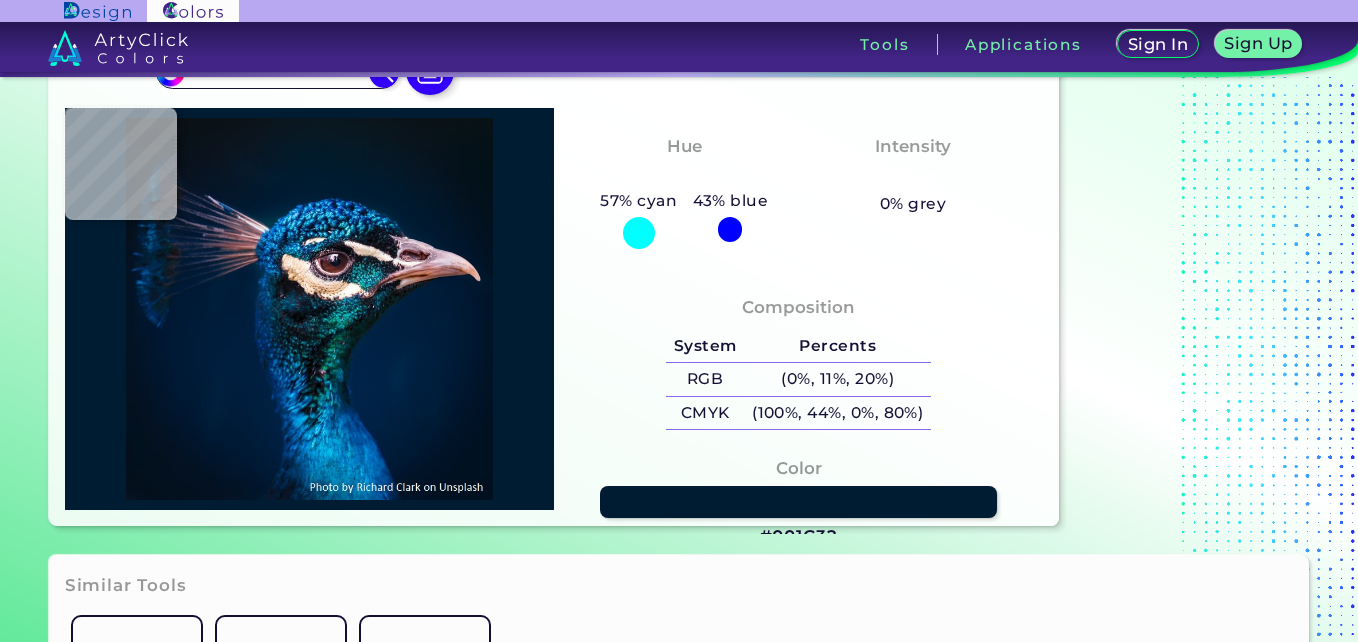 type on "#011D33" 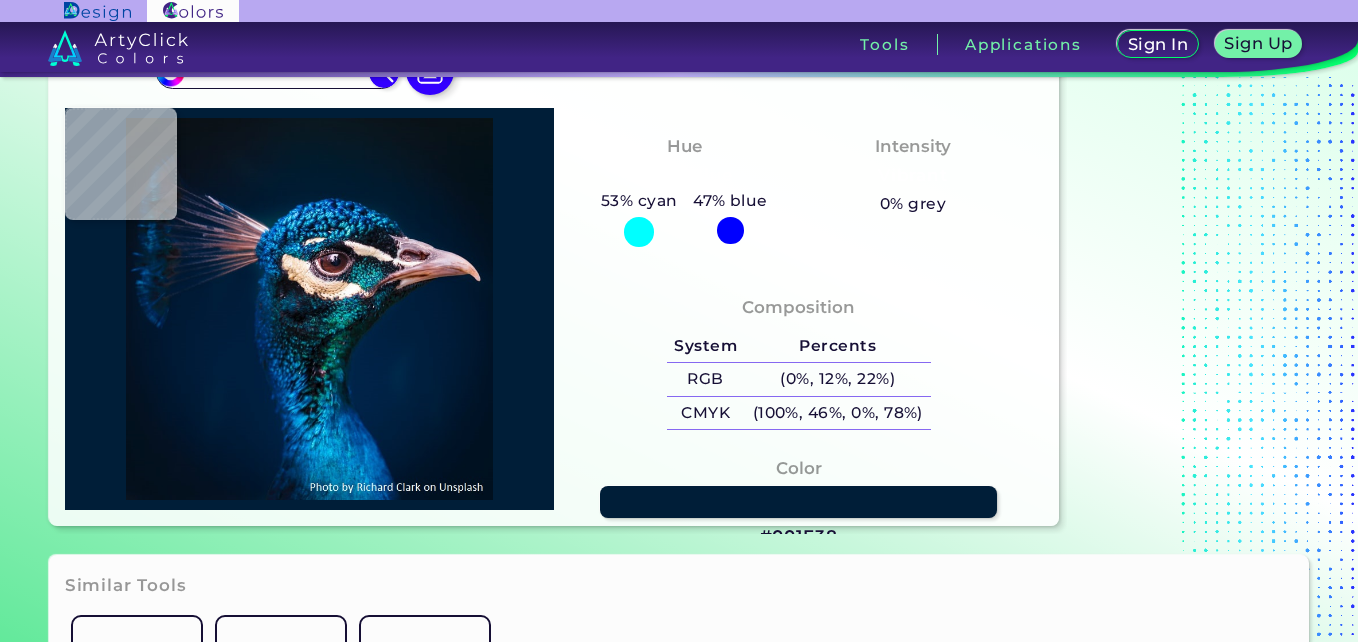 type on "#001e36" 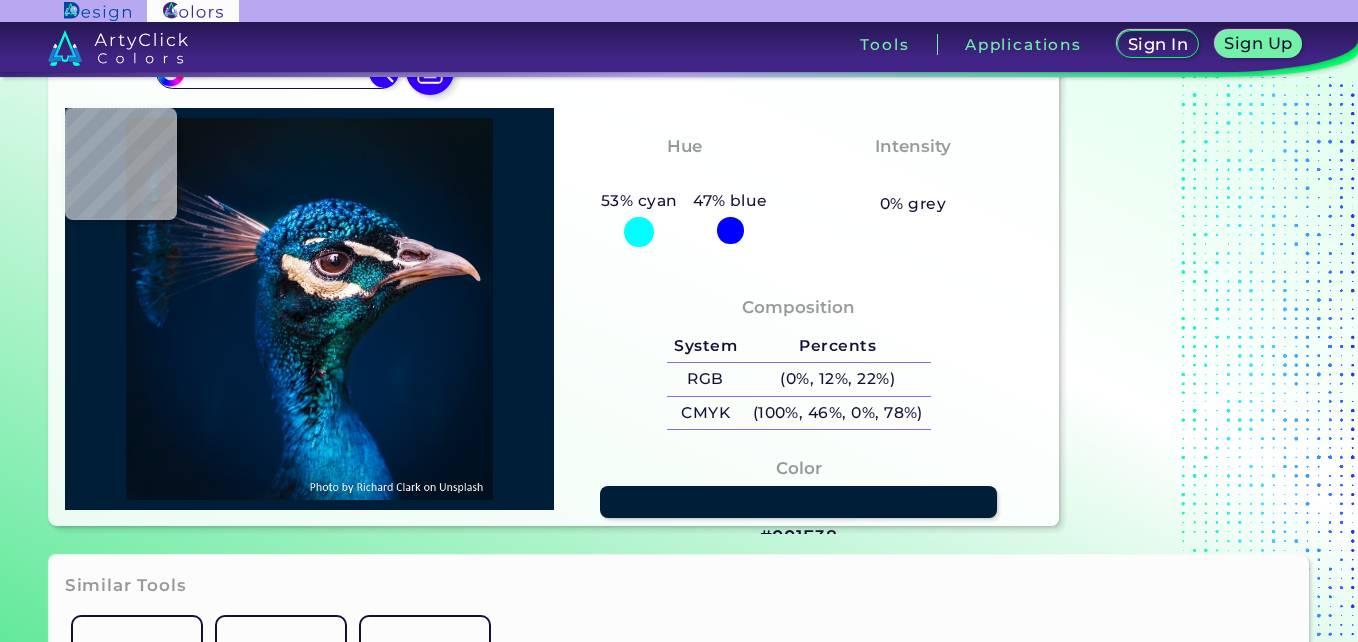 type on "#001E36" 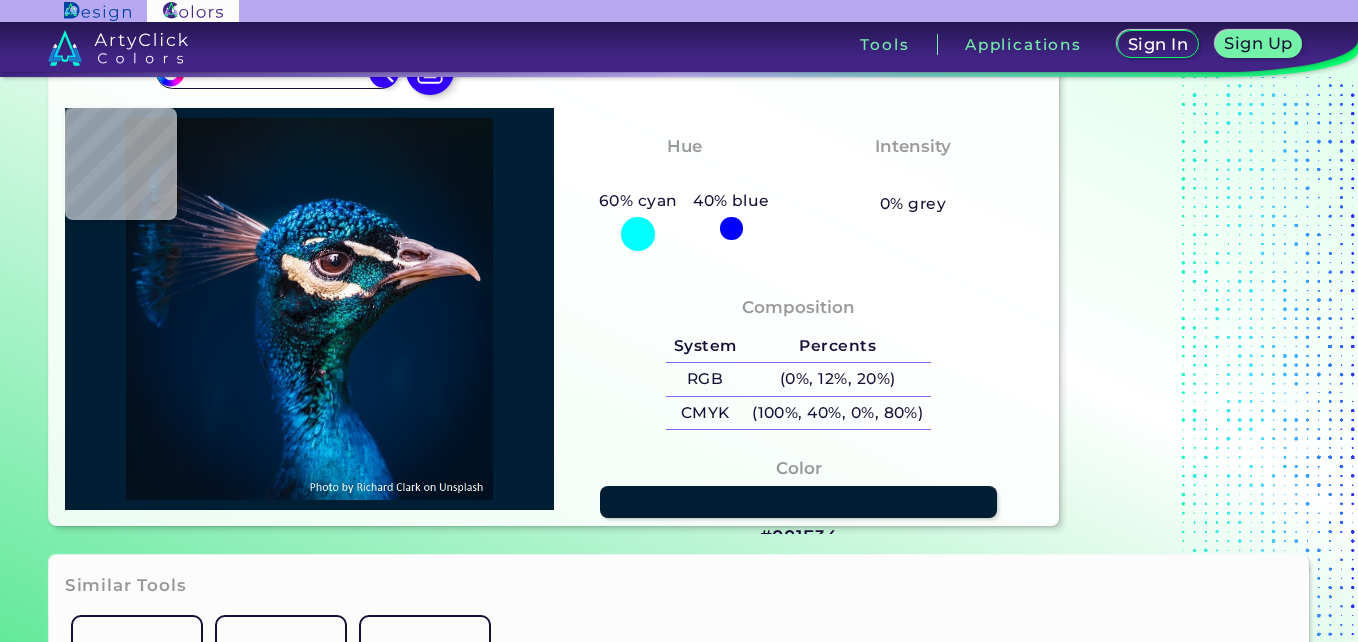 type on "#001e34" 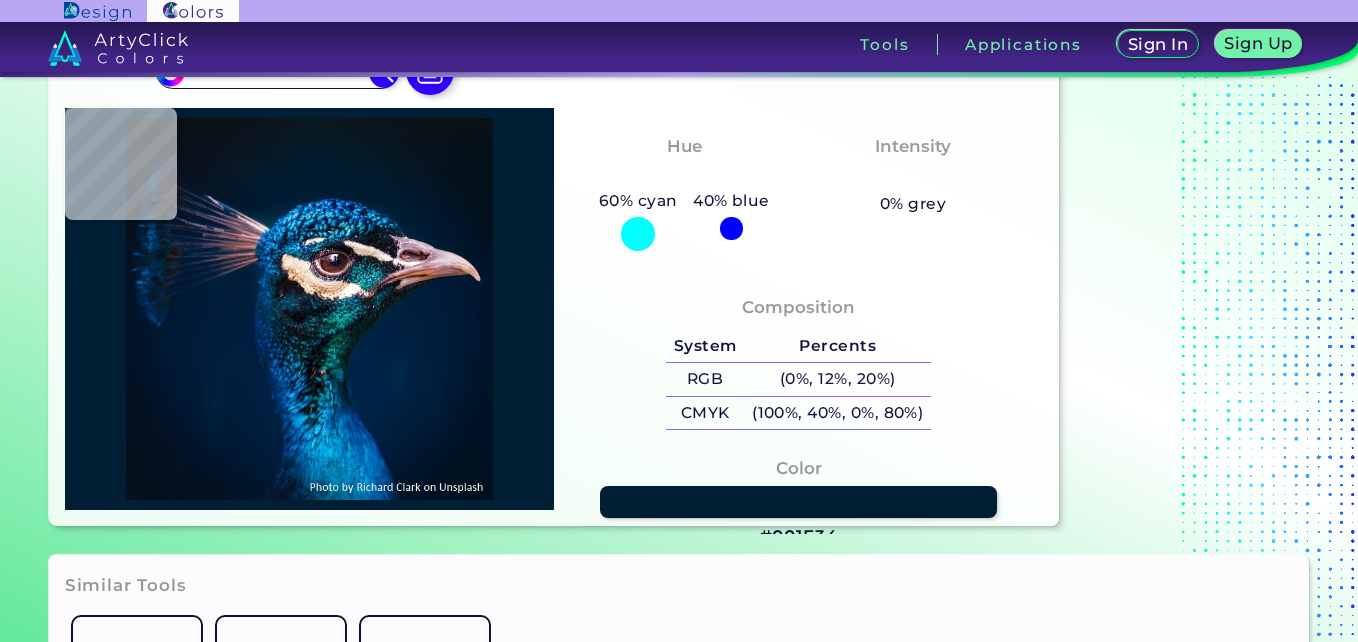 type on "#001E34" 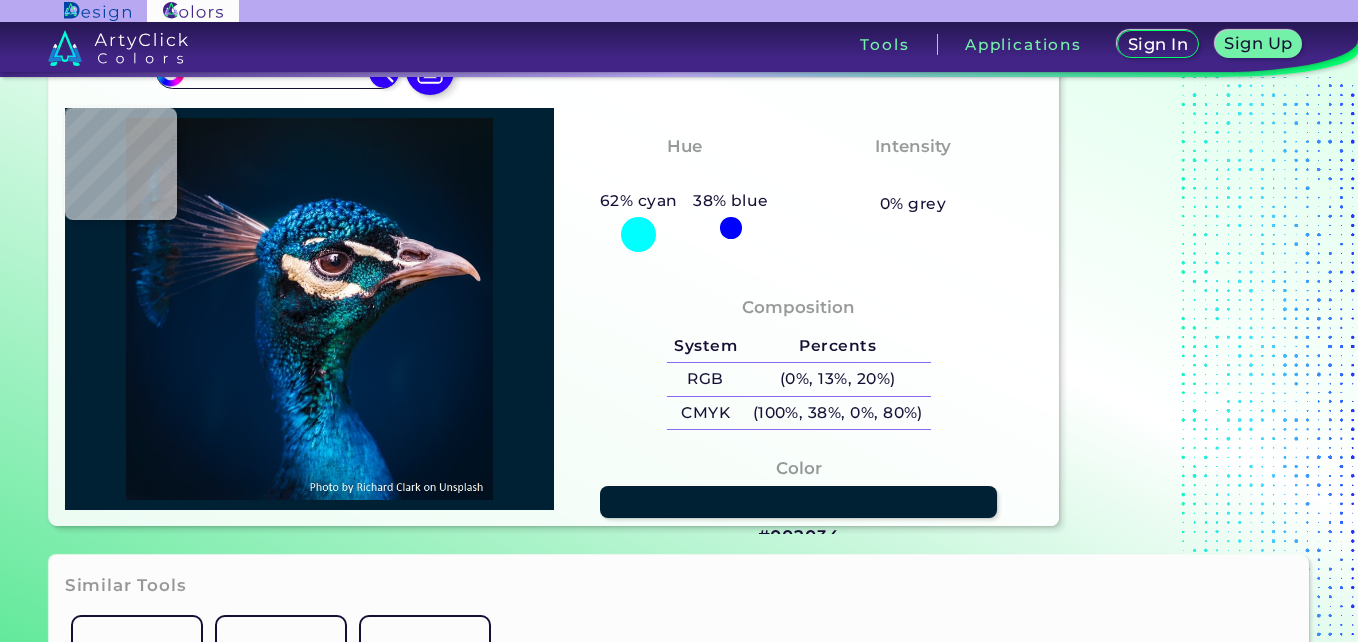 type on "#002135" 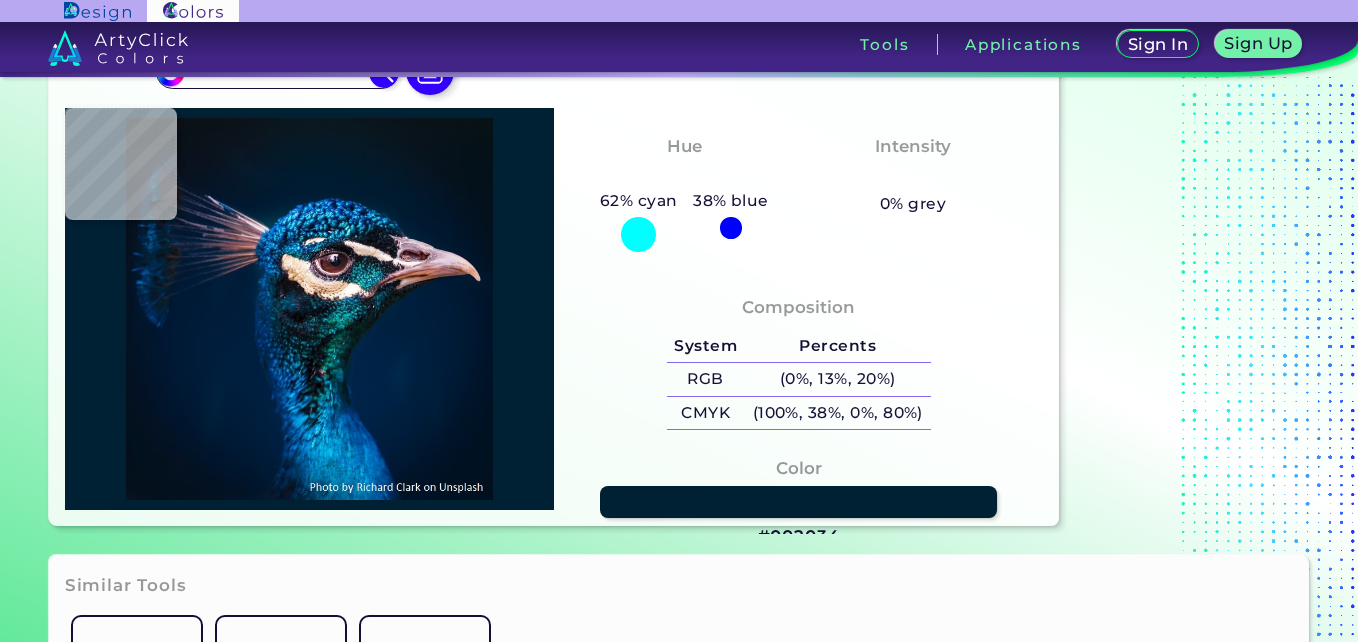 type on "#002135" 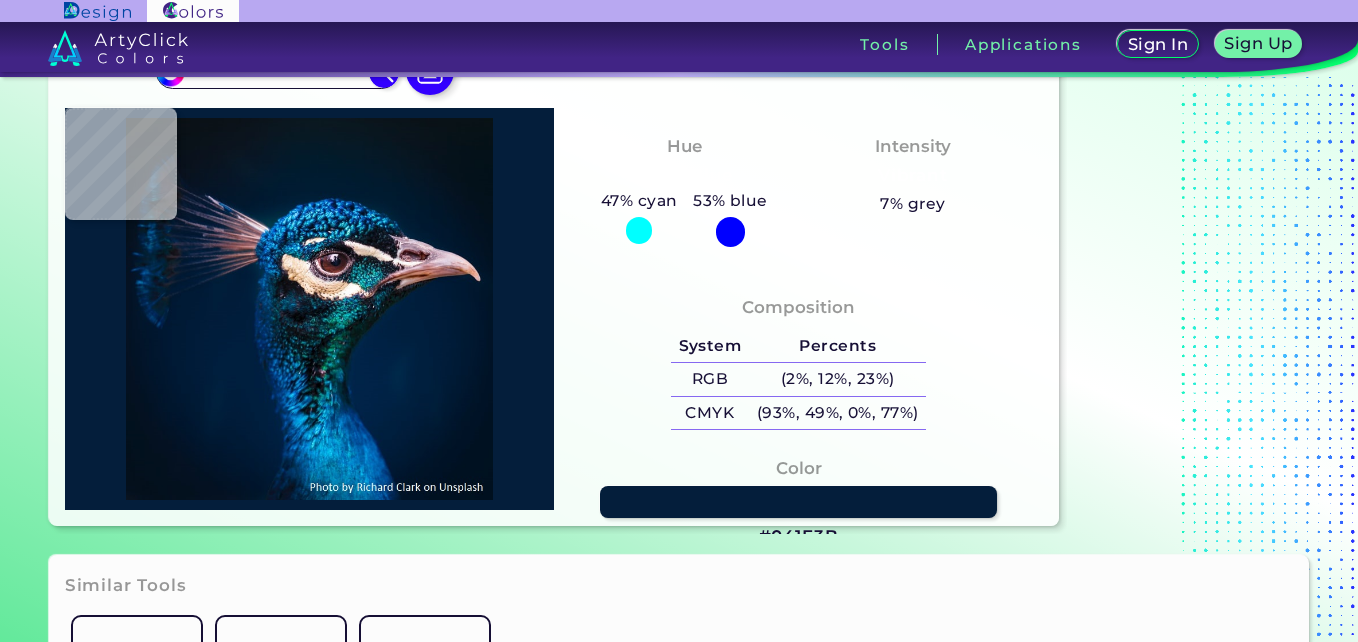 type on "#002038" 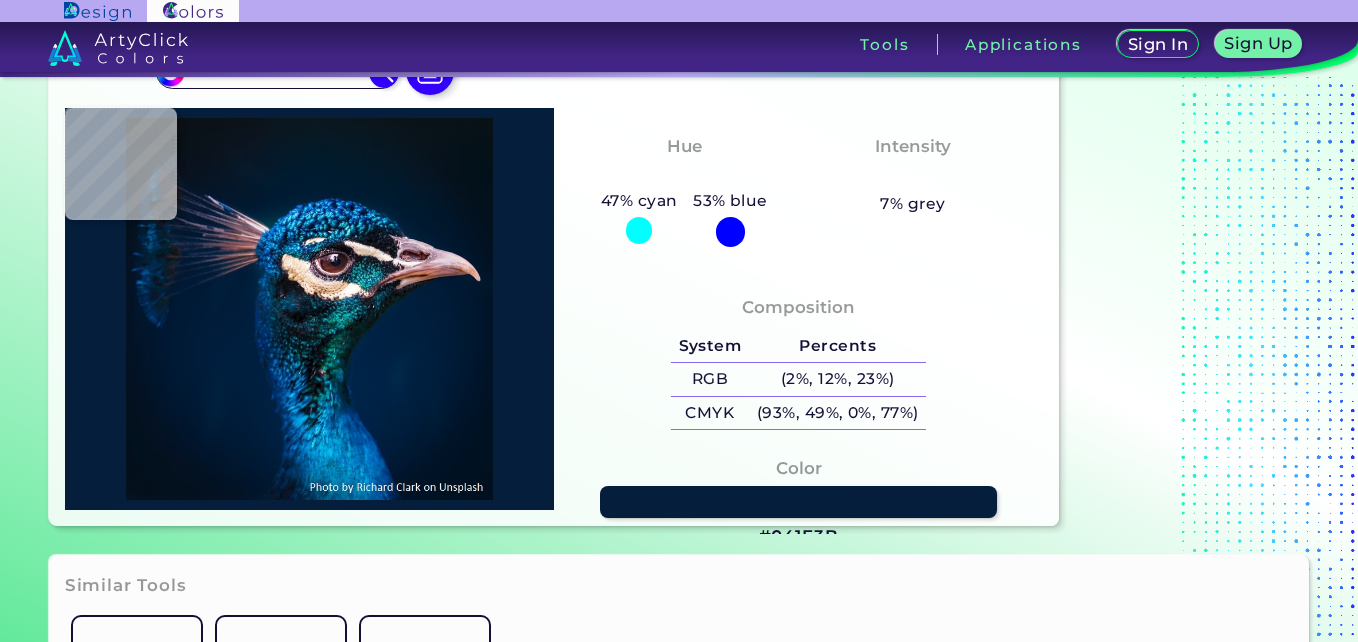 type on "#002038" 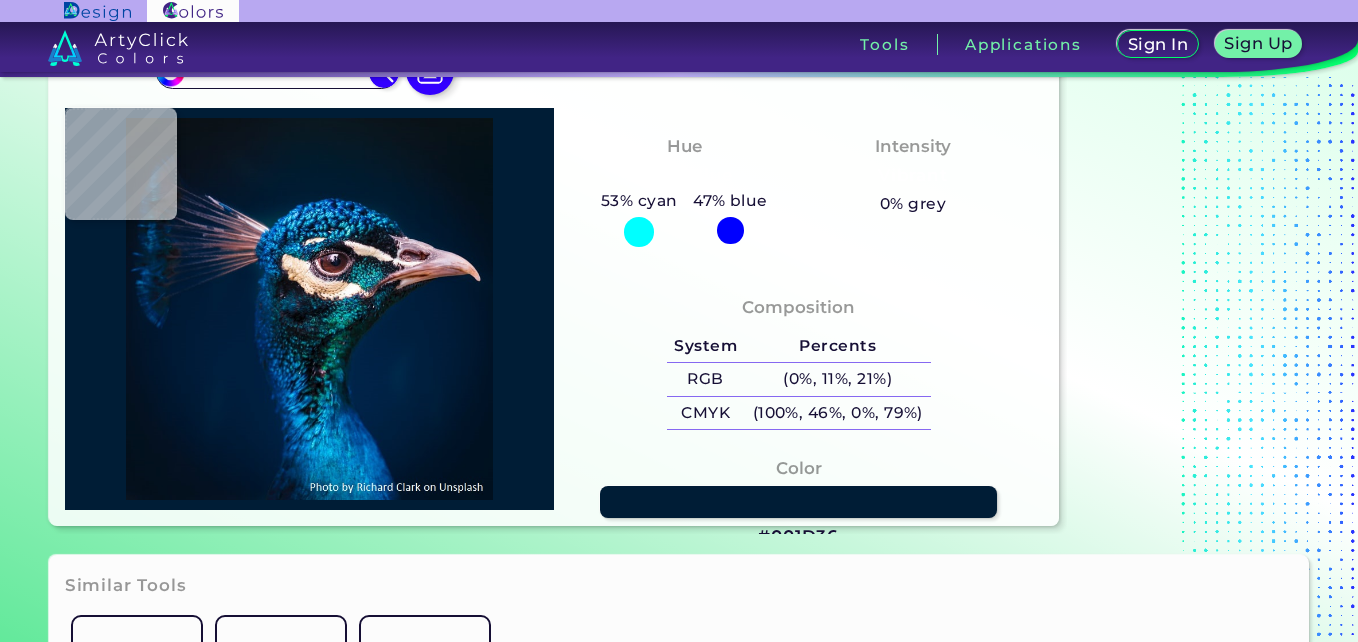 type on "#122135" 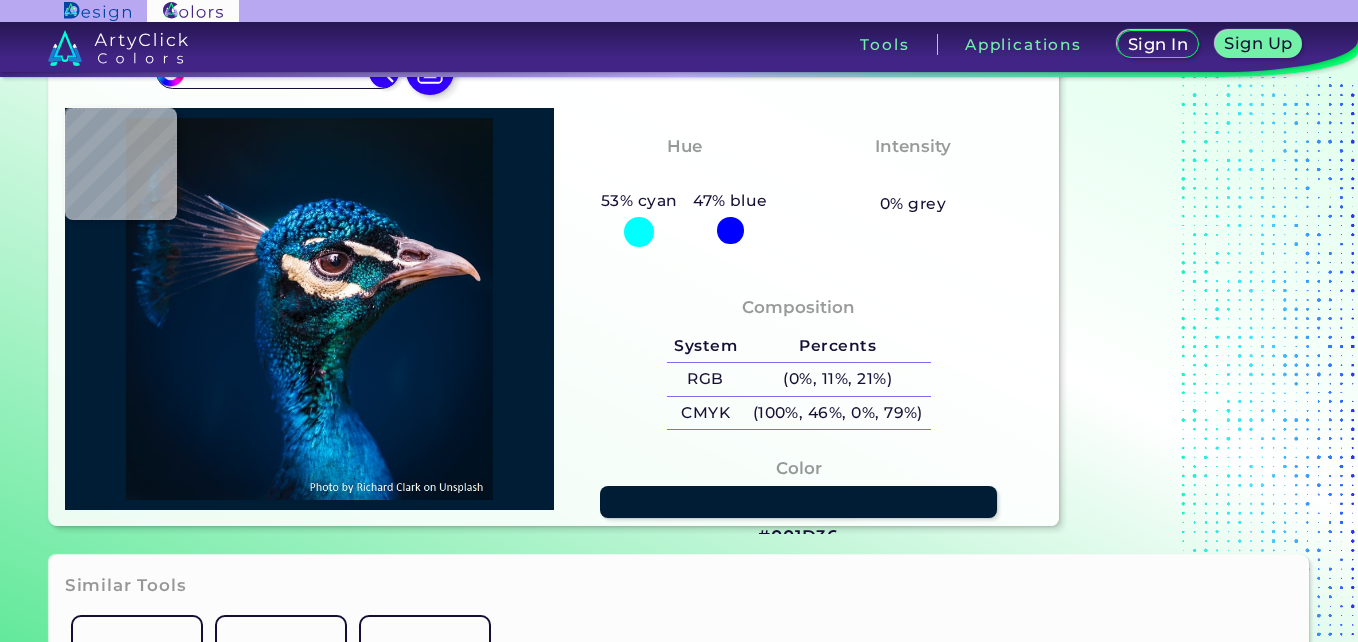 type on "#122135" 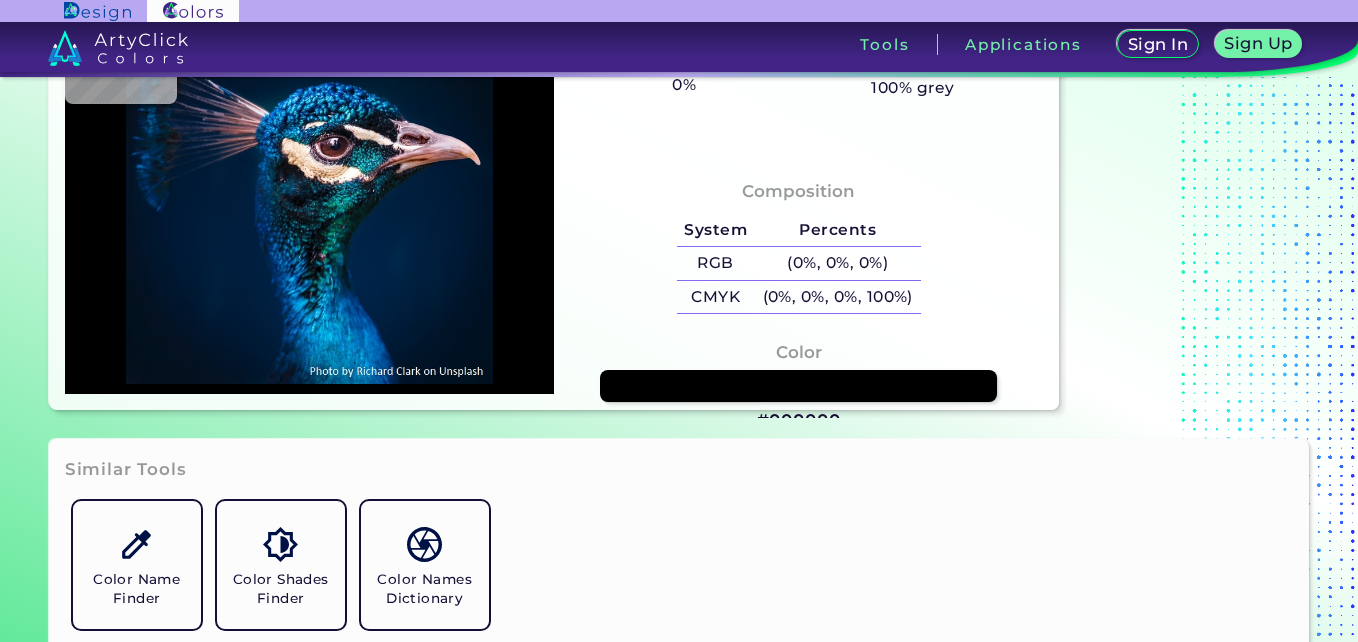 scroll, scrollTop: 0, scrollLeft: 0, axis: both 